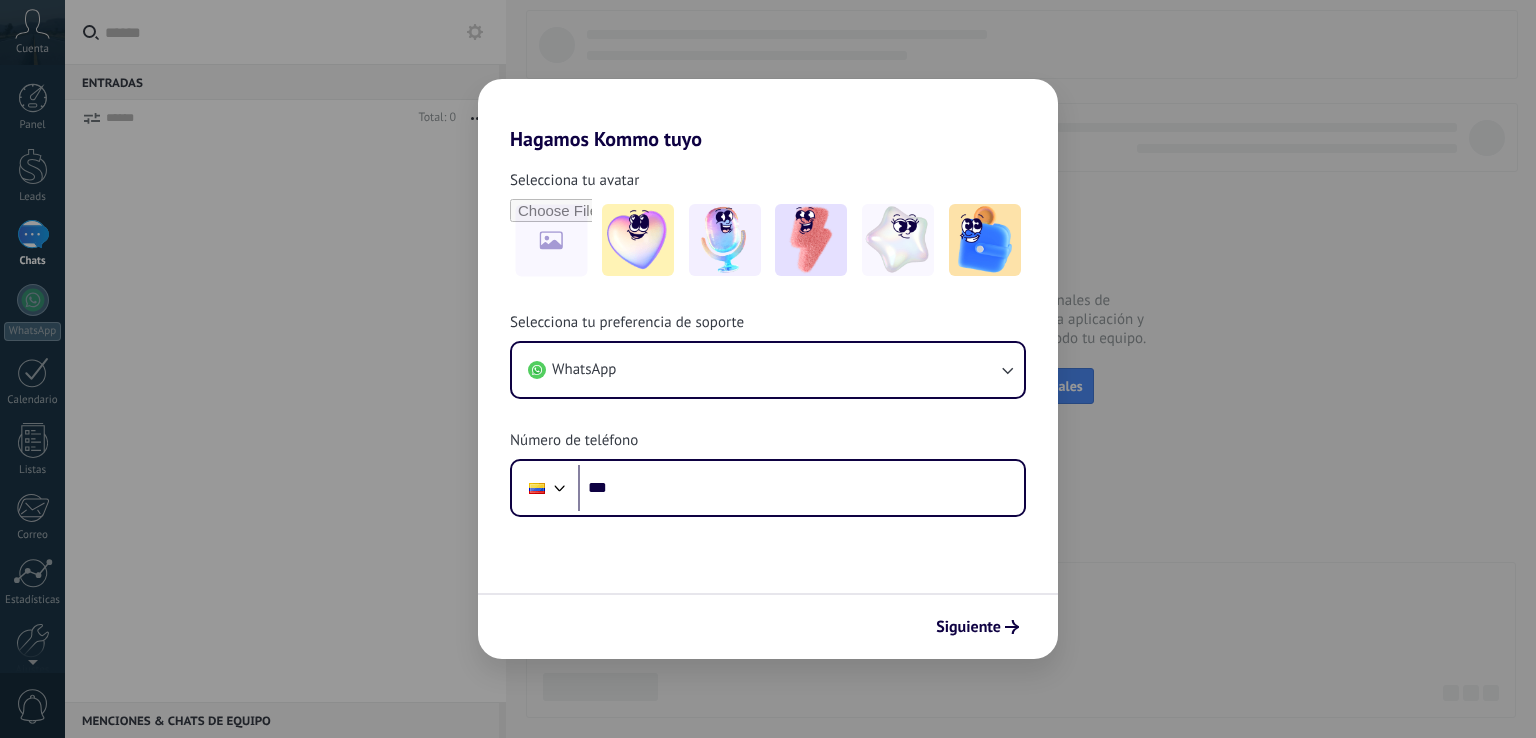 scroll, scrollTop: 0, scrollLeft: 0, axis: both 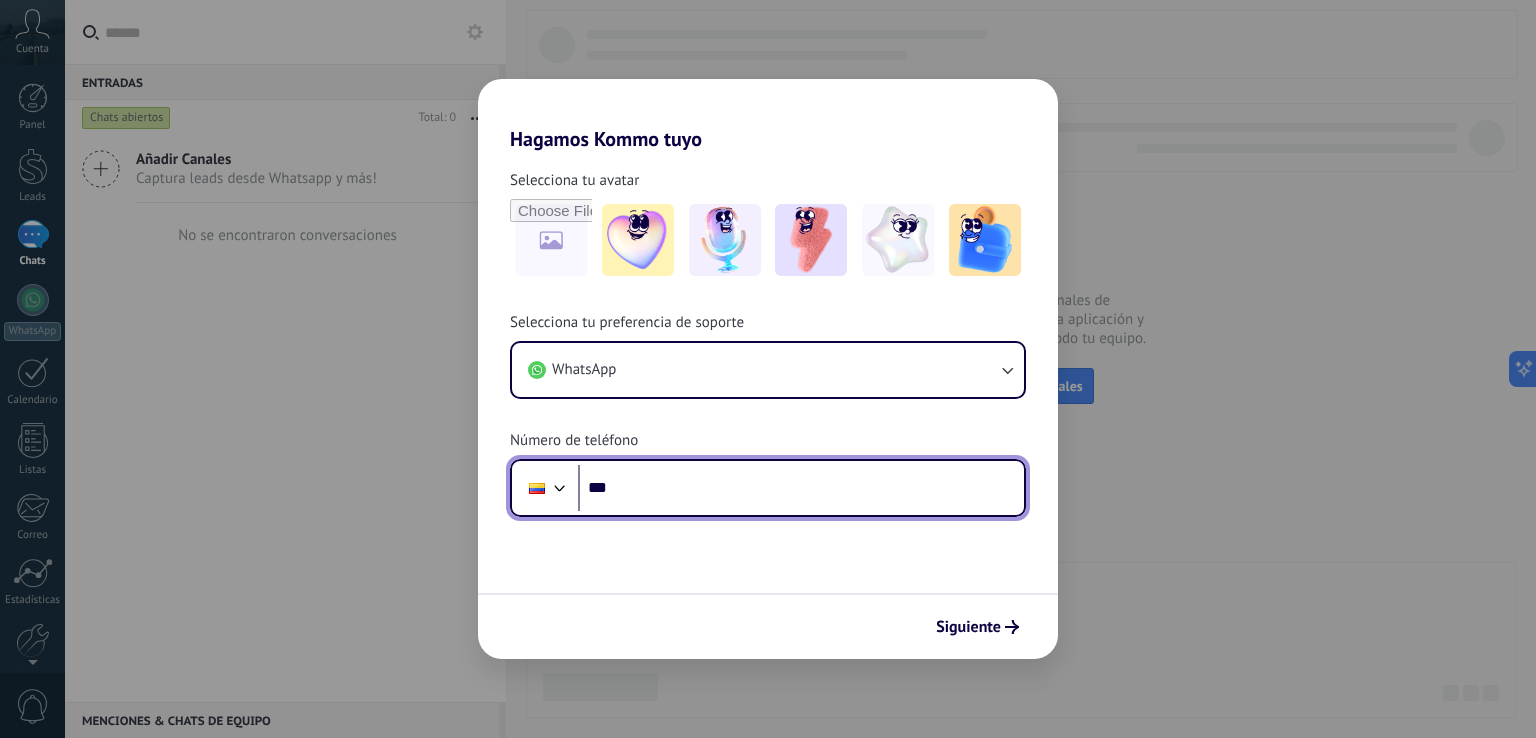 click on "***" at bounding box center [801, 488] 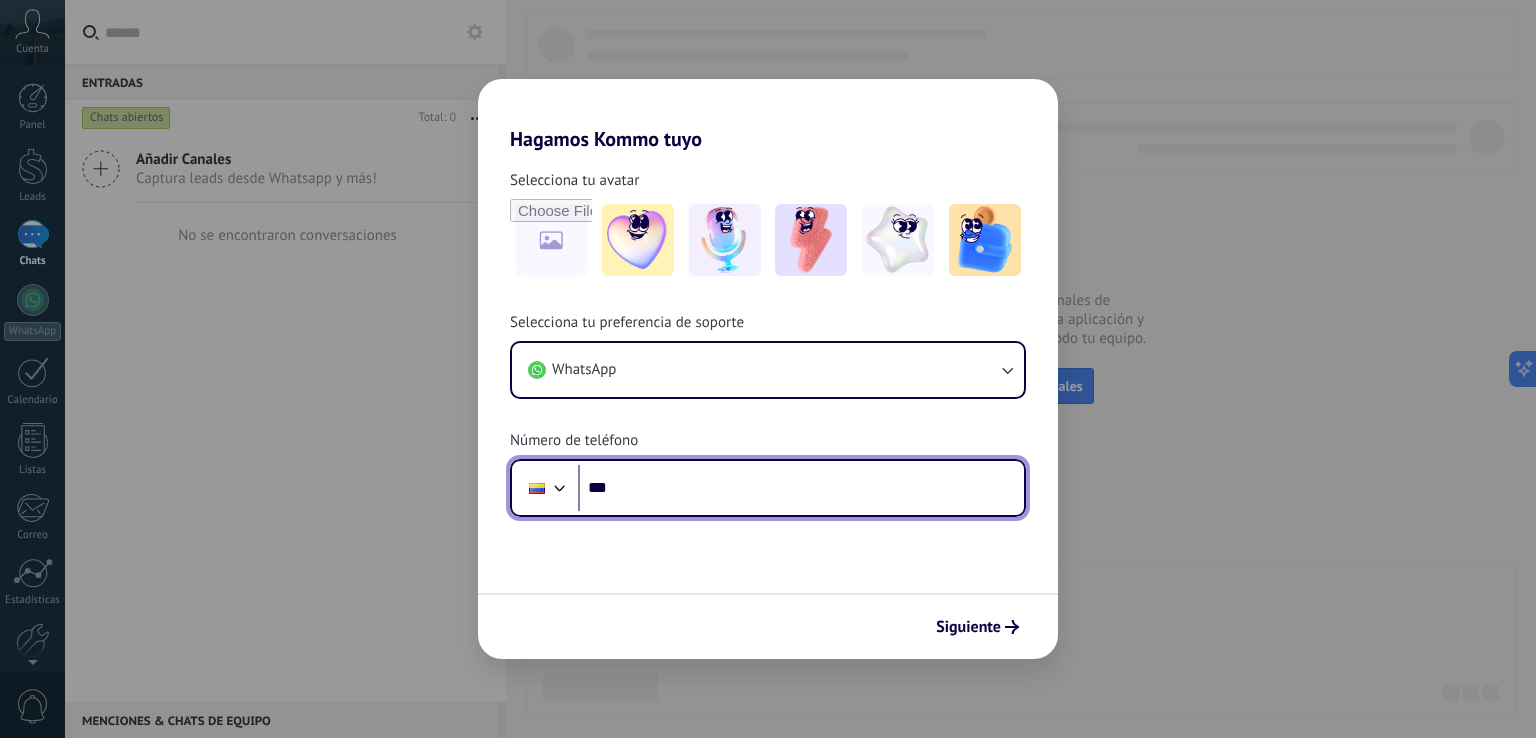 click on "***" at bounding box center [801, 488] 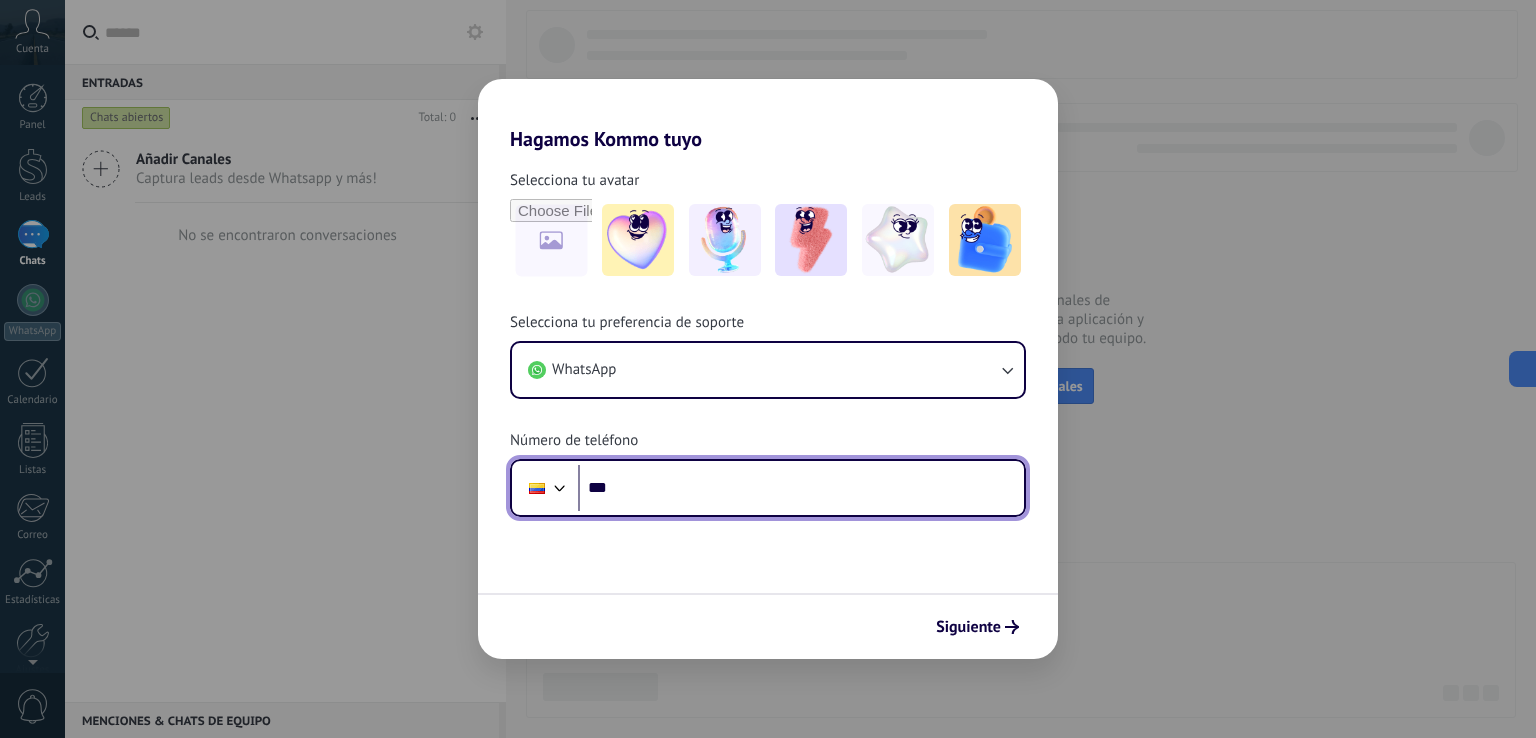 scroll, scrollTop: 0, scrollLeft: 0, axis: both 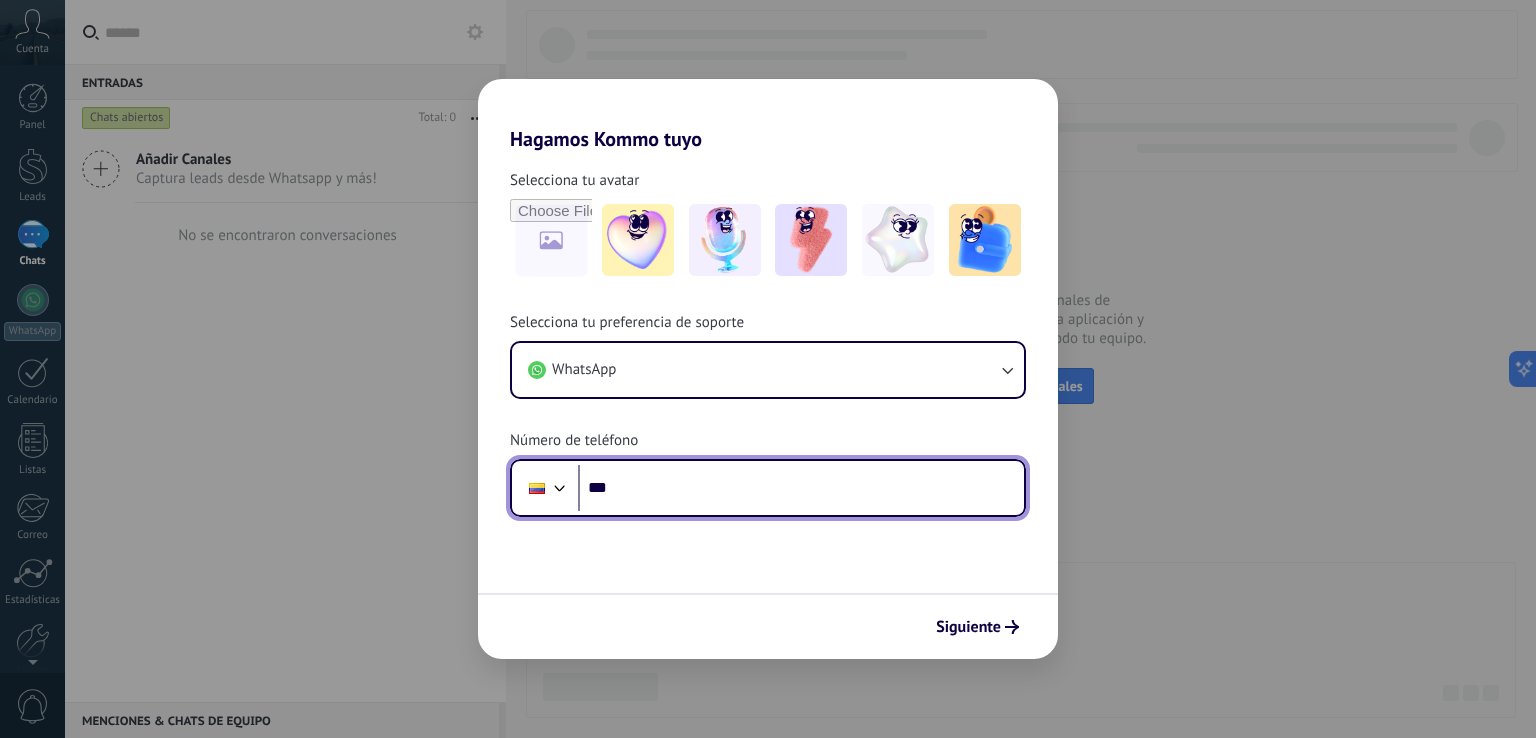 click on "***" at bounding box center [801, 488] 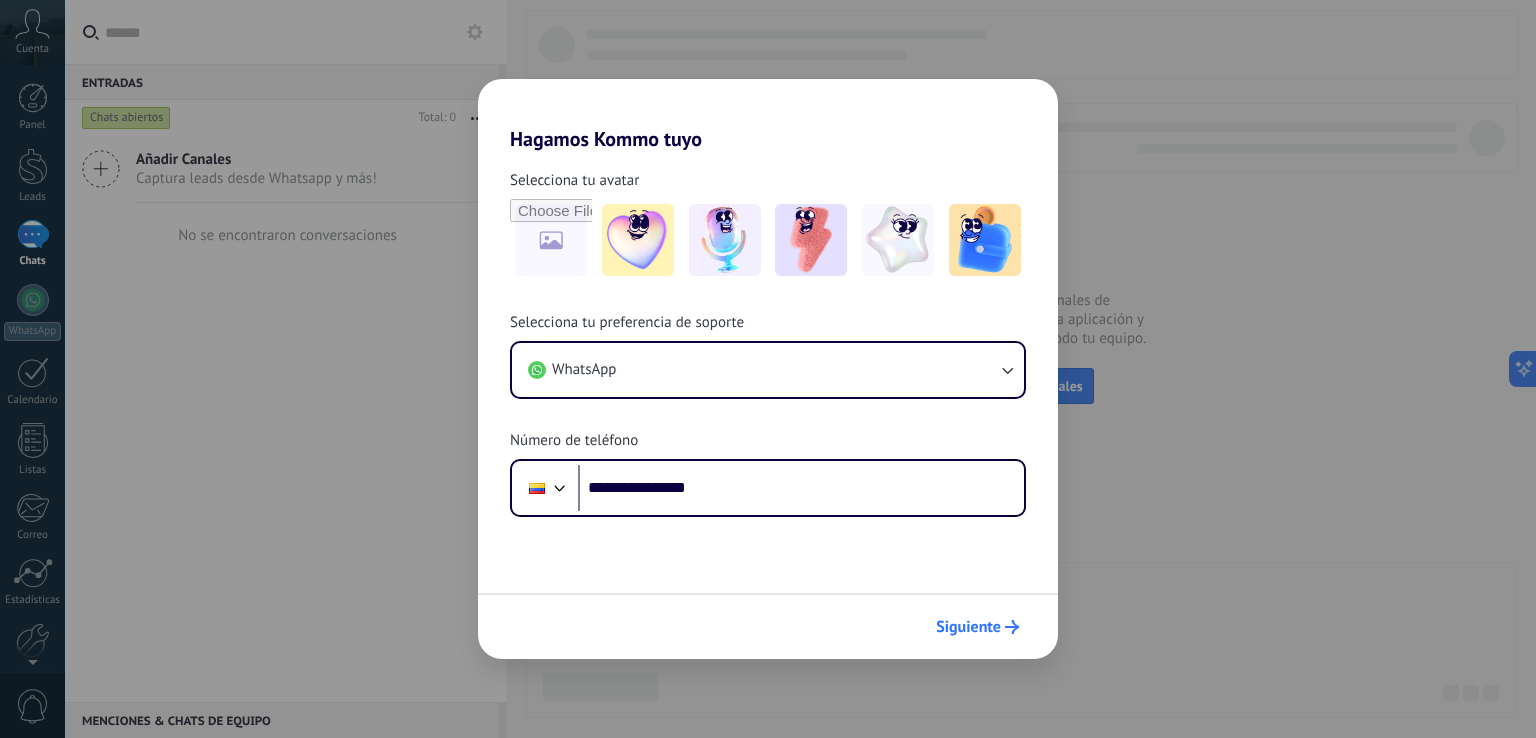 click on "Siguiente" at bounding box center (968, 627) 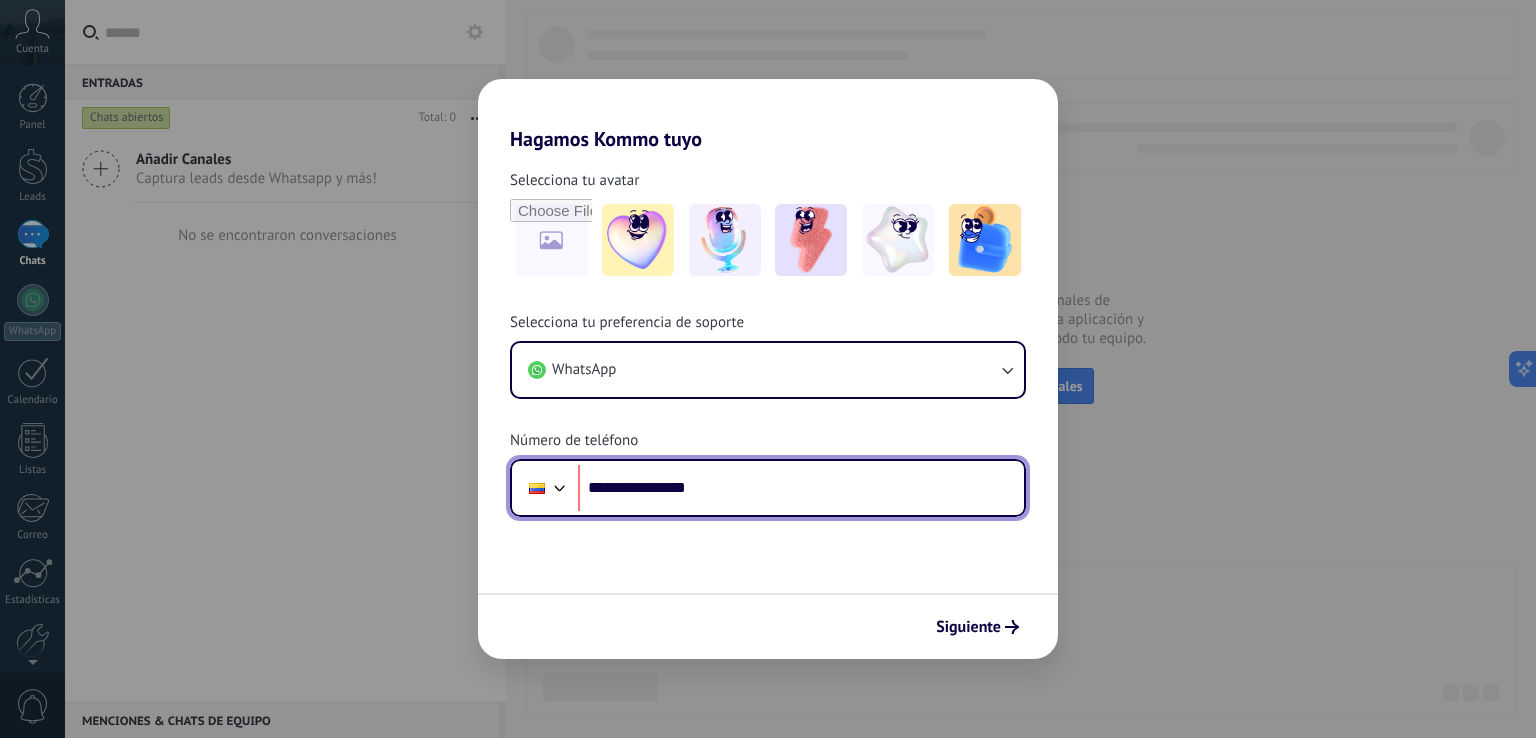 click on "**********" at bounding box center [801, 488] 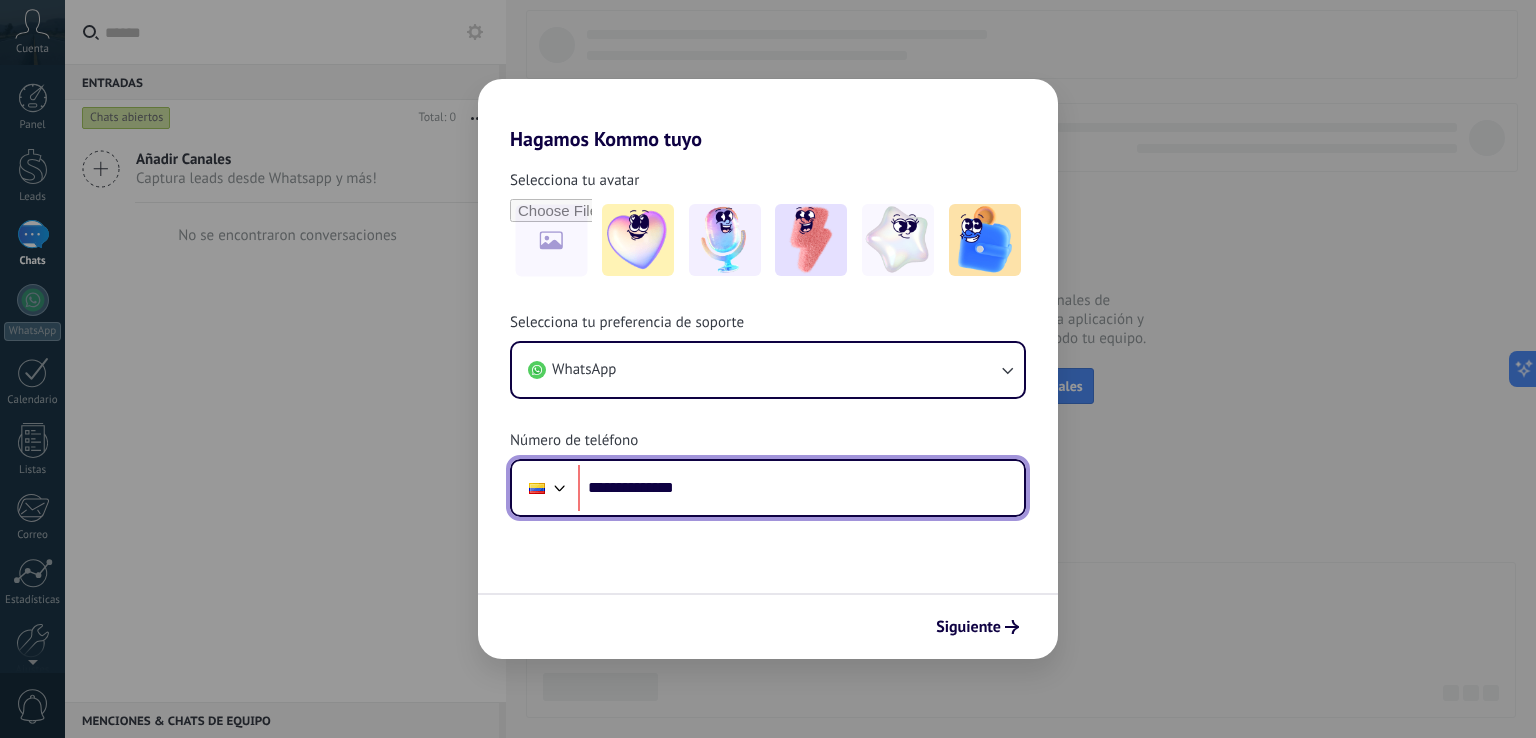 click on "**********" at bounding box center (801, 488) 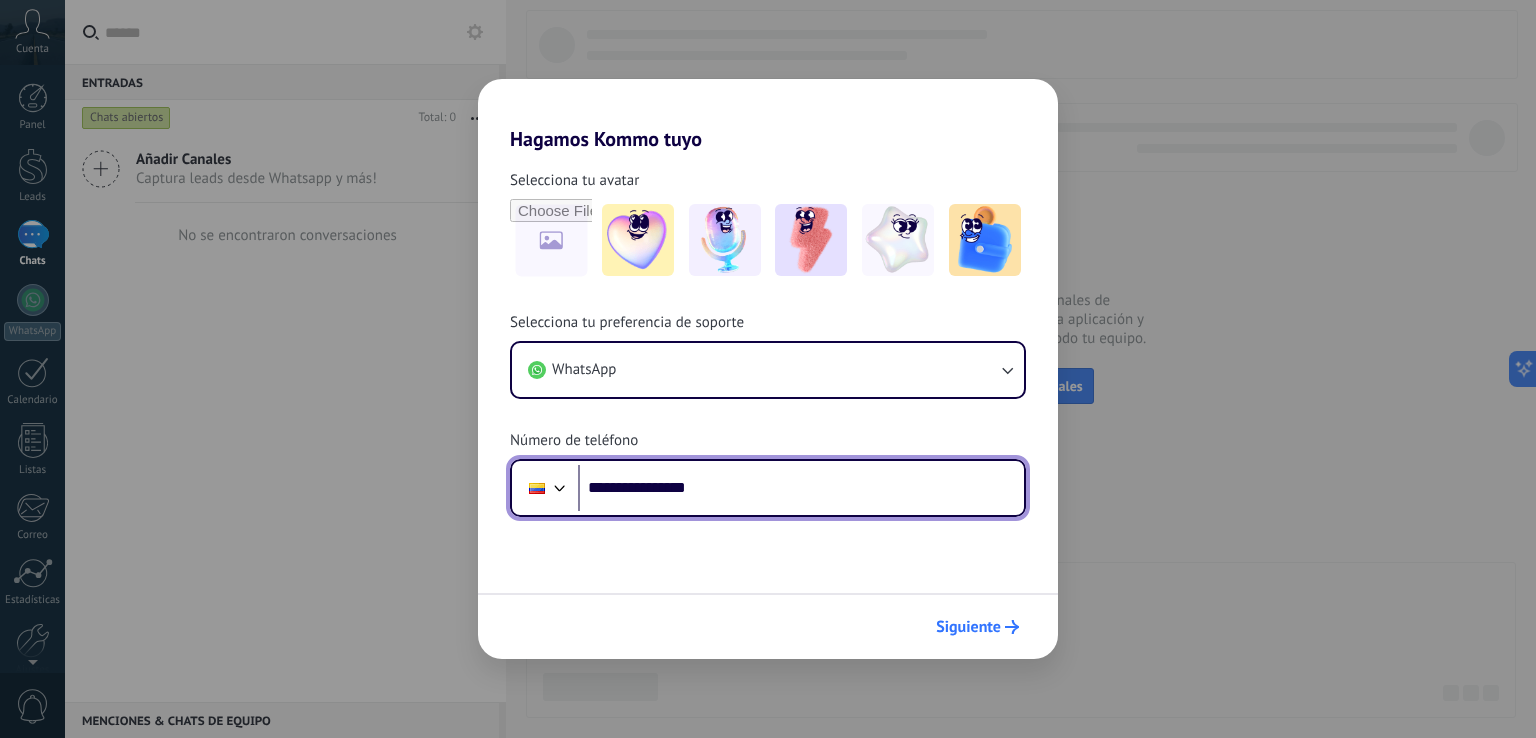 type on "**********" 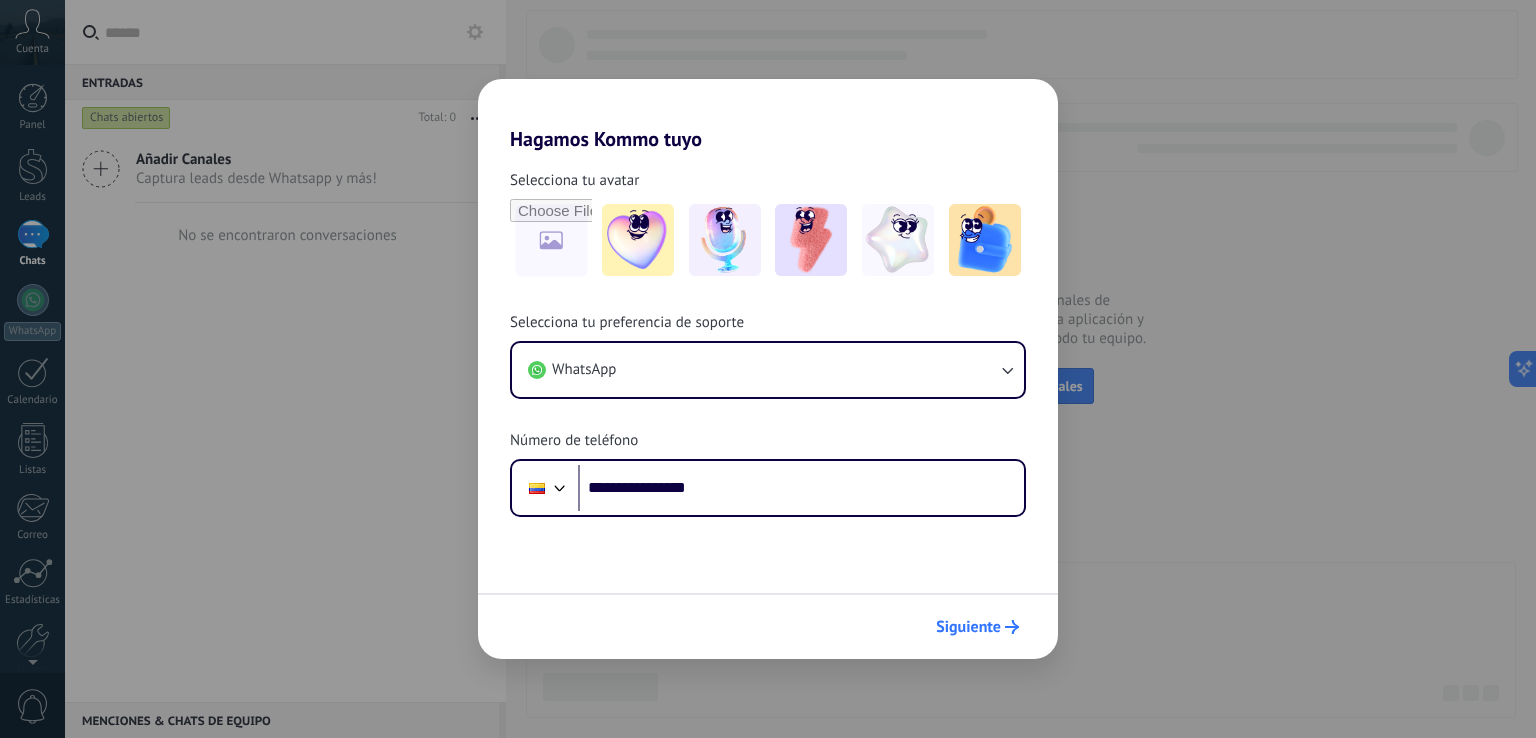 click on "Siguiente" at bounding box center (968, 627) 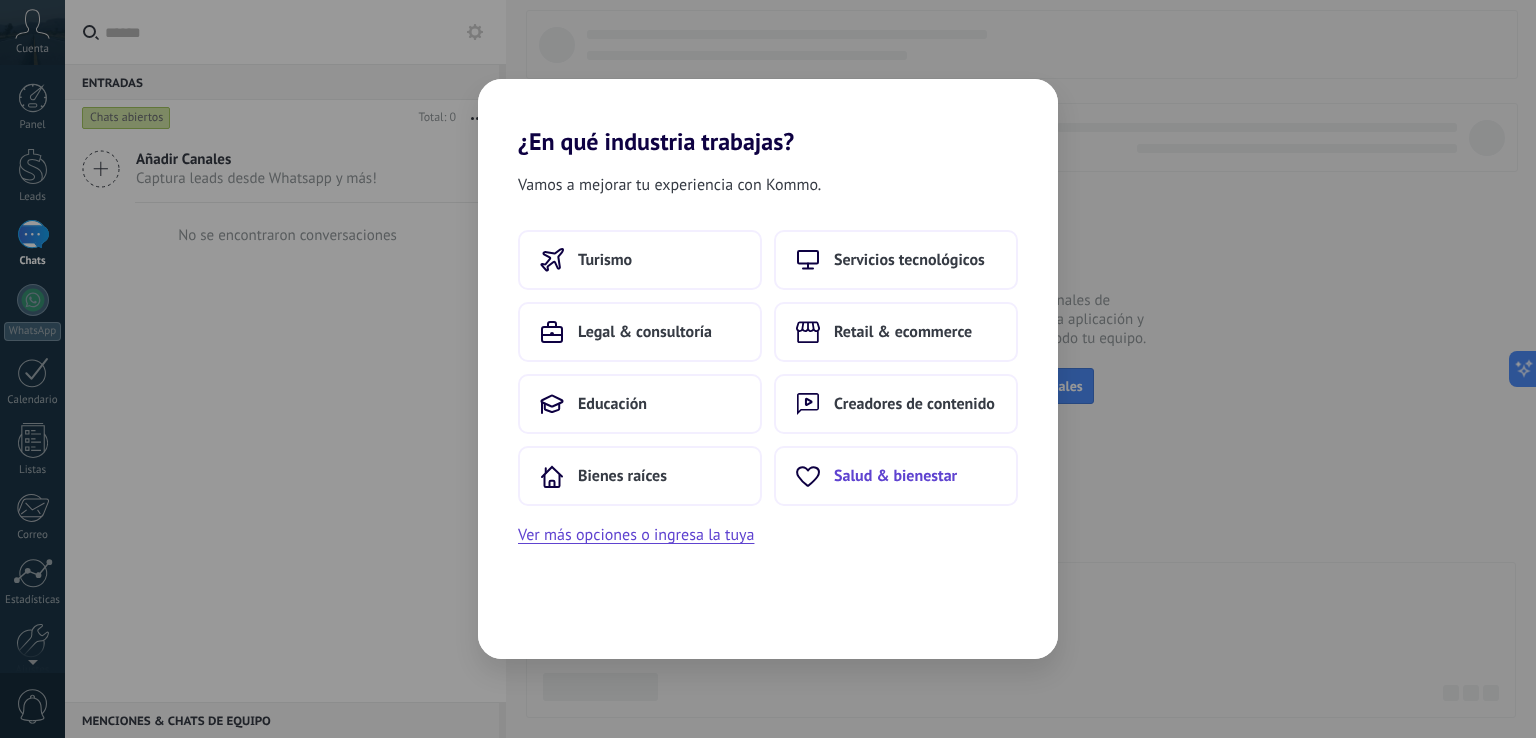 click on "Salud & bienestar" at bounding box center (896, 476) 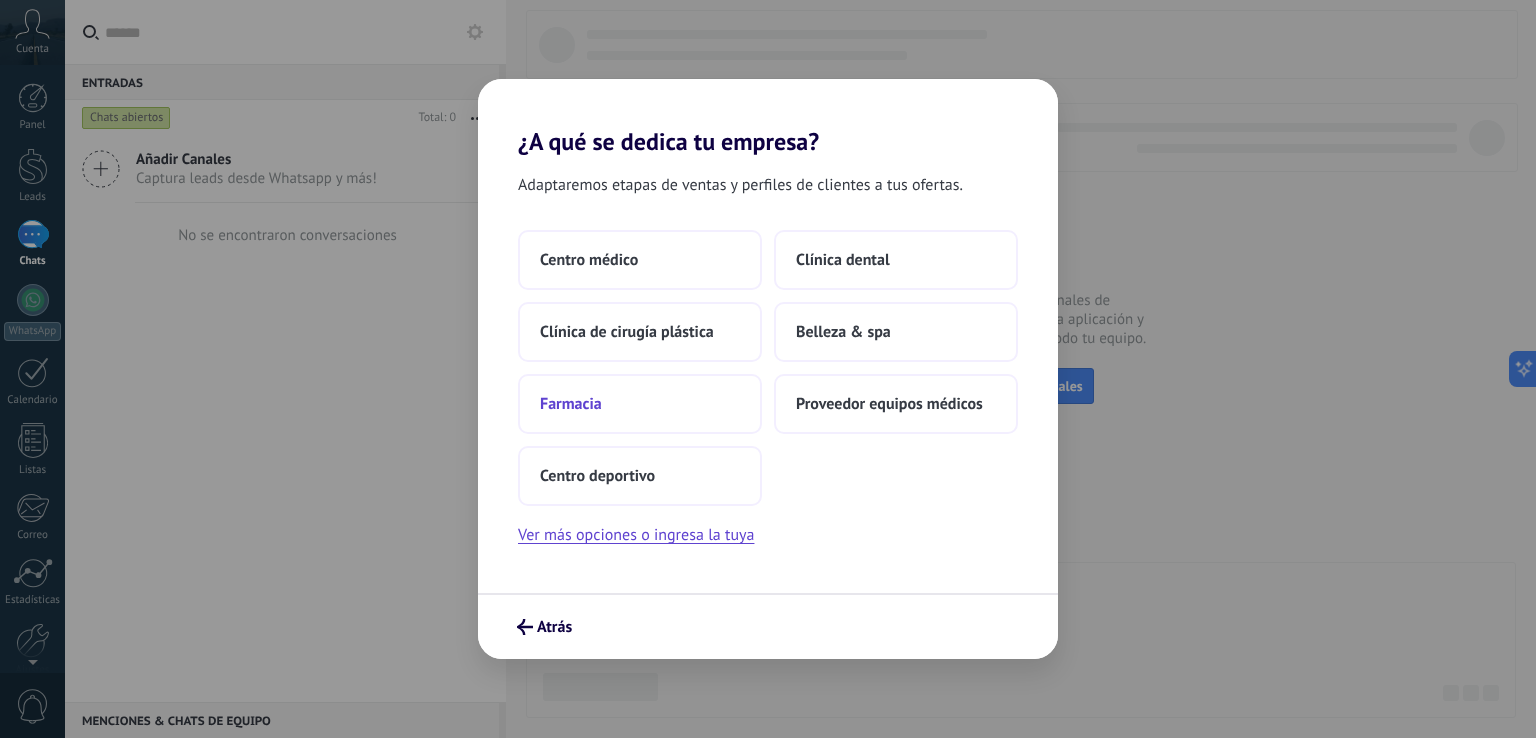 click on "Farmacia" at bounding box center [640, 404] 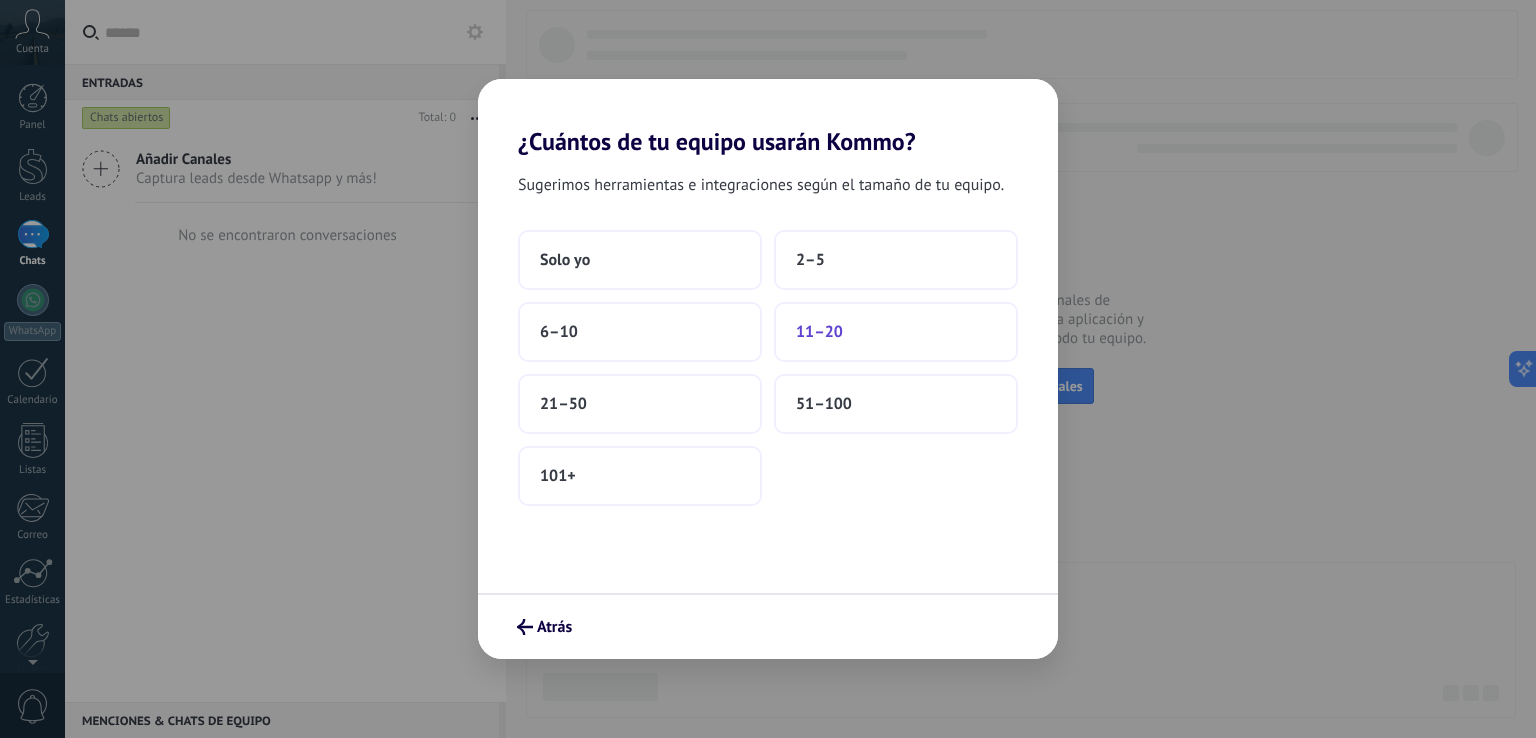click on "11–20" at bounding box center [896, 332] 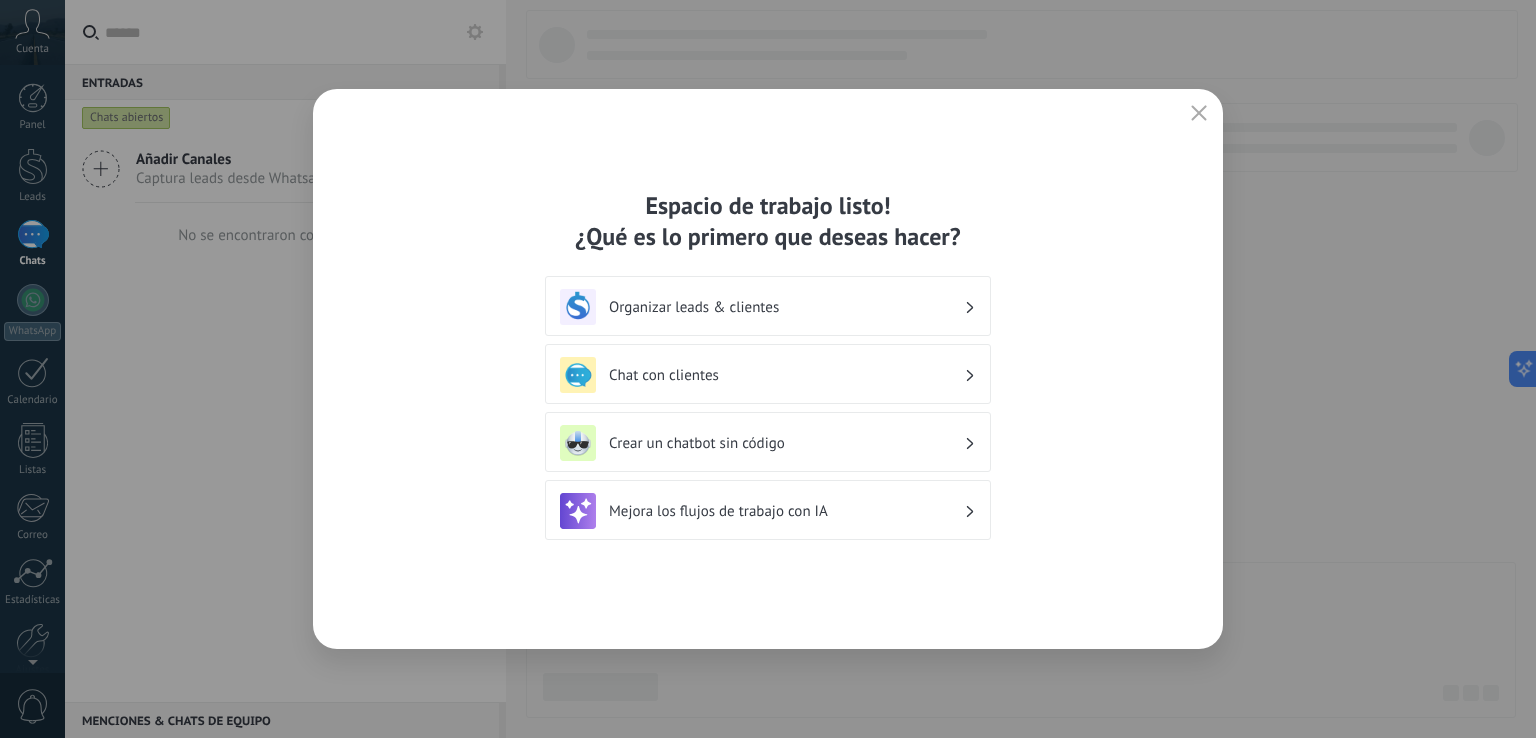 click on "Organizar leads & clientes" at bounding box center [786, 307] 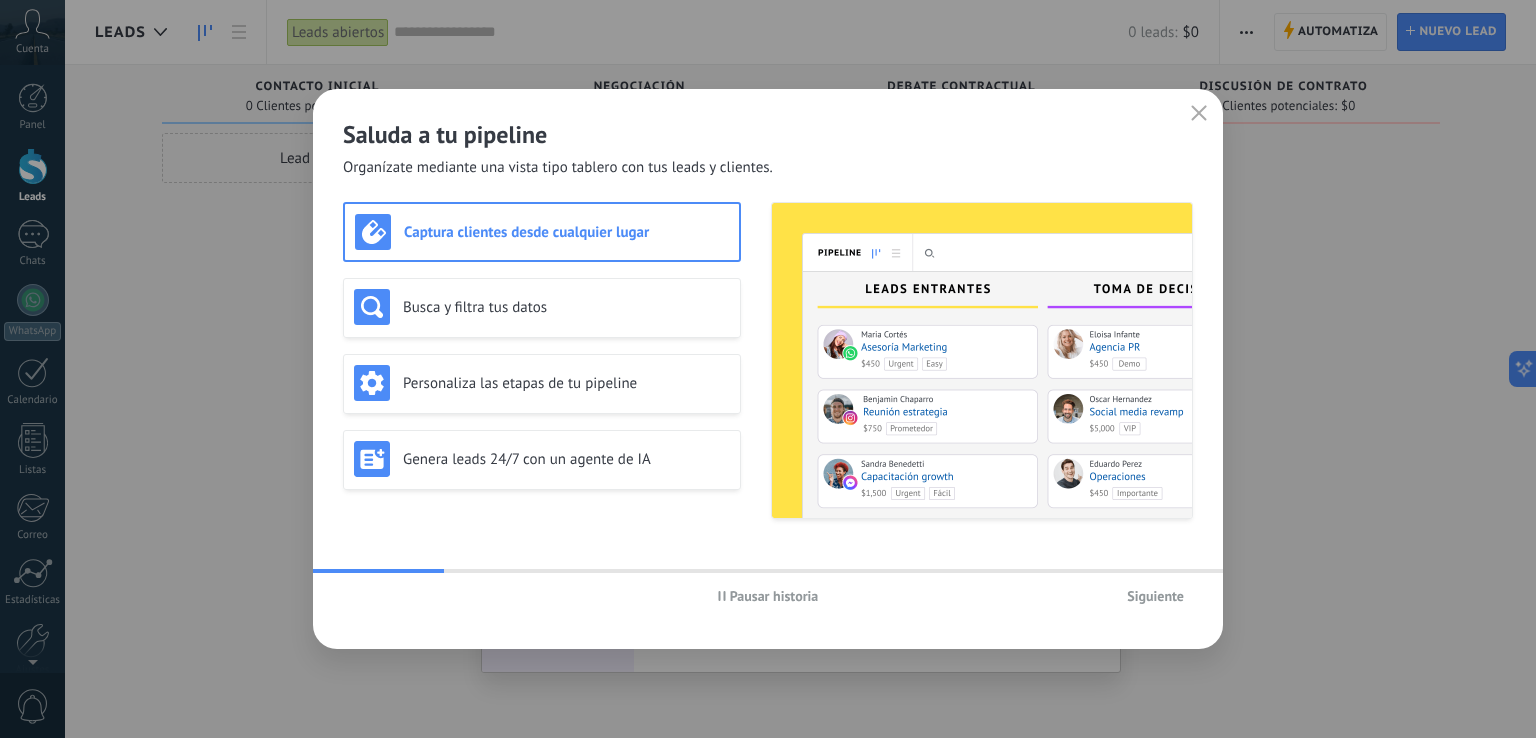 click at bounding box center [1199, 114] 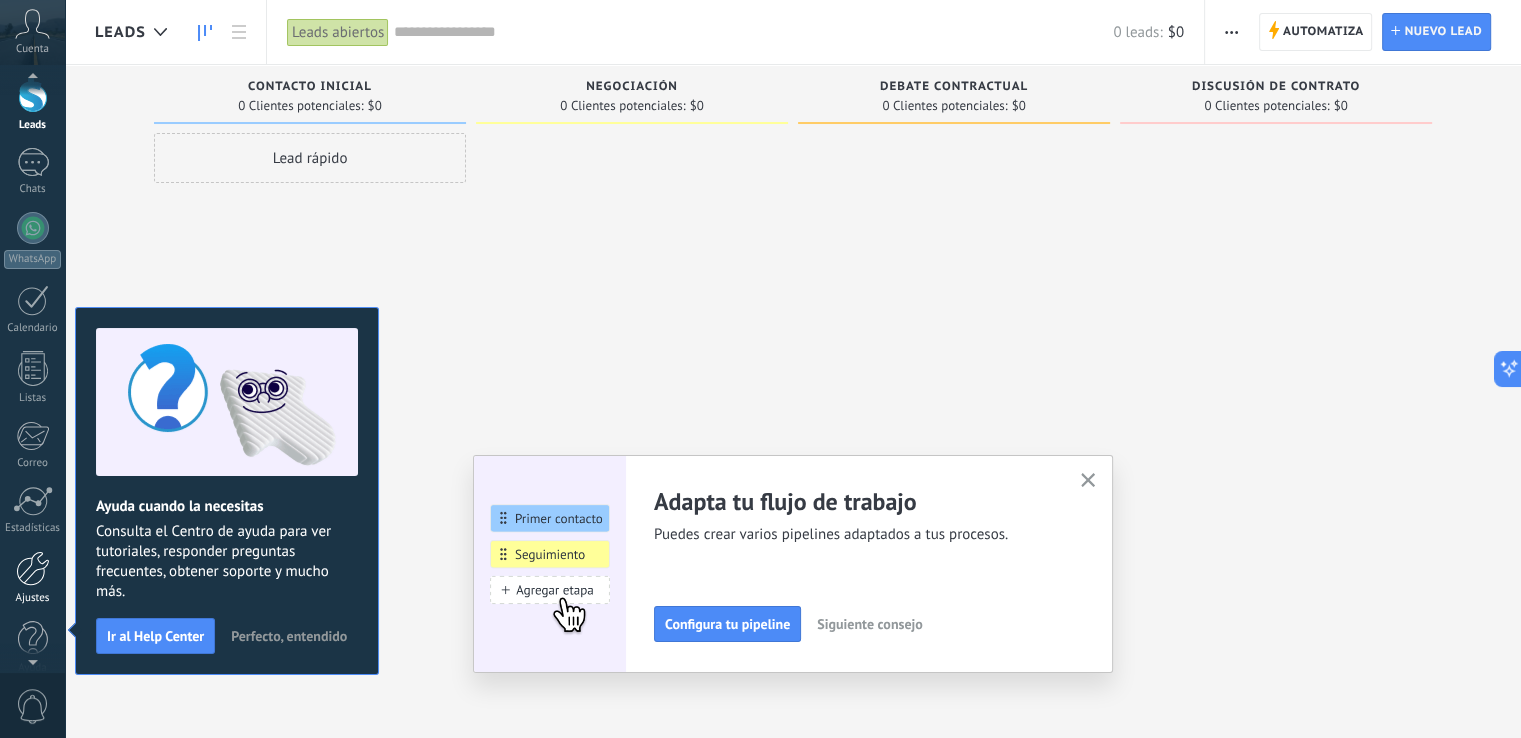 scroll, scrollTop: 93, scrollLeft: 0, axis: vertical 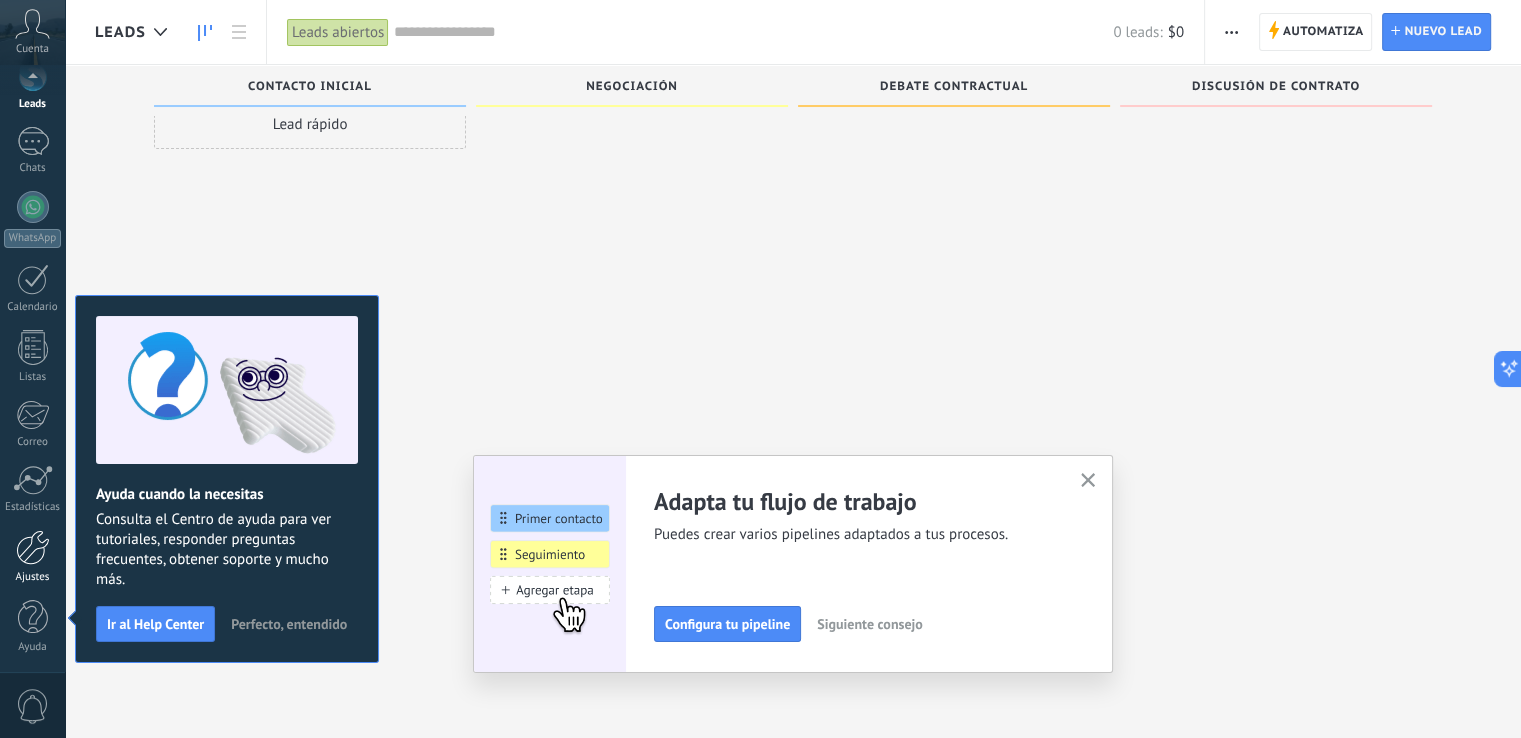 click at bounding box center (33, 547) 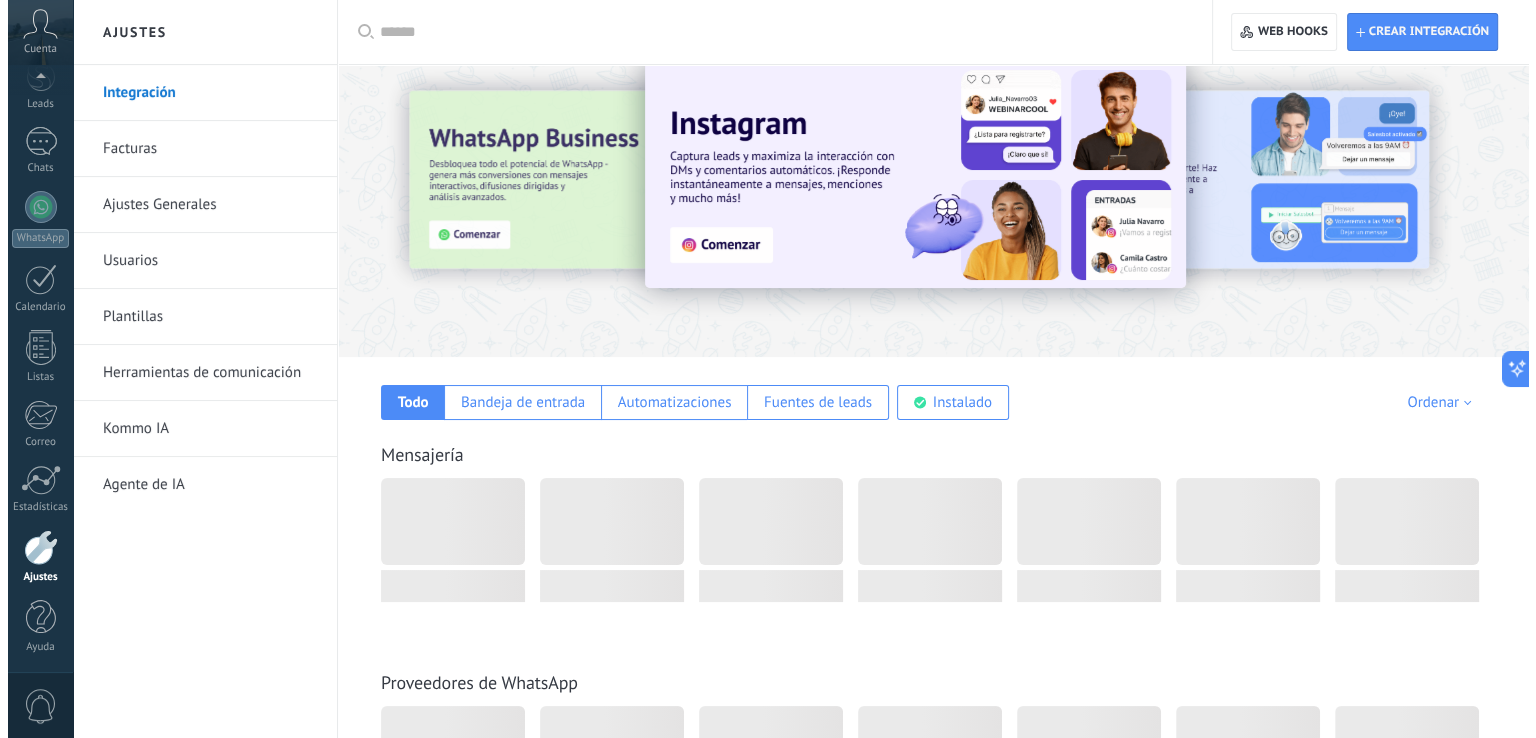 scroll, scrollTop: 0, scrollLeft: 0, axis: both 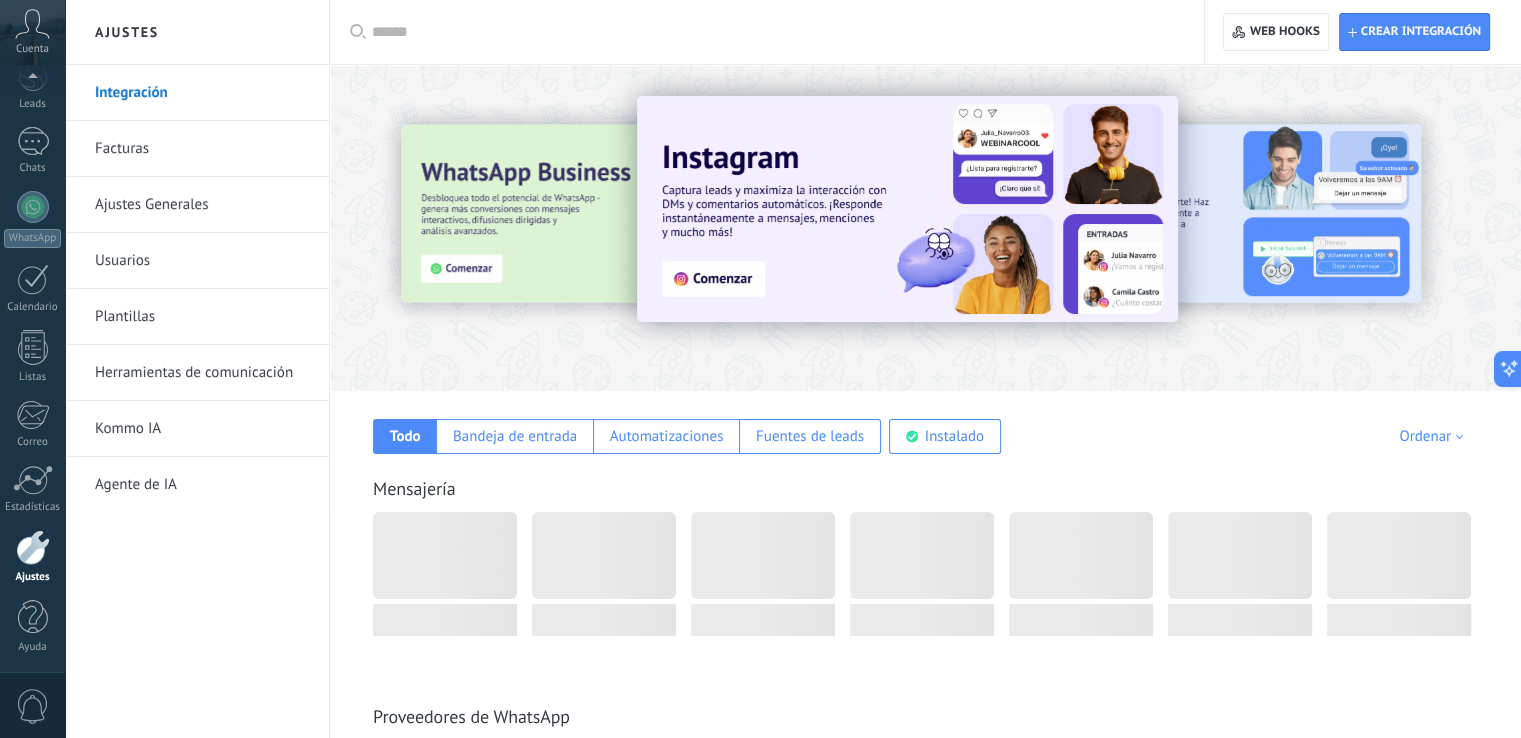 click at bounding box center (774, 32) 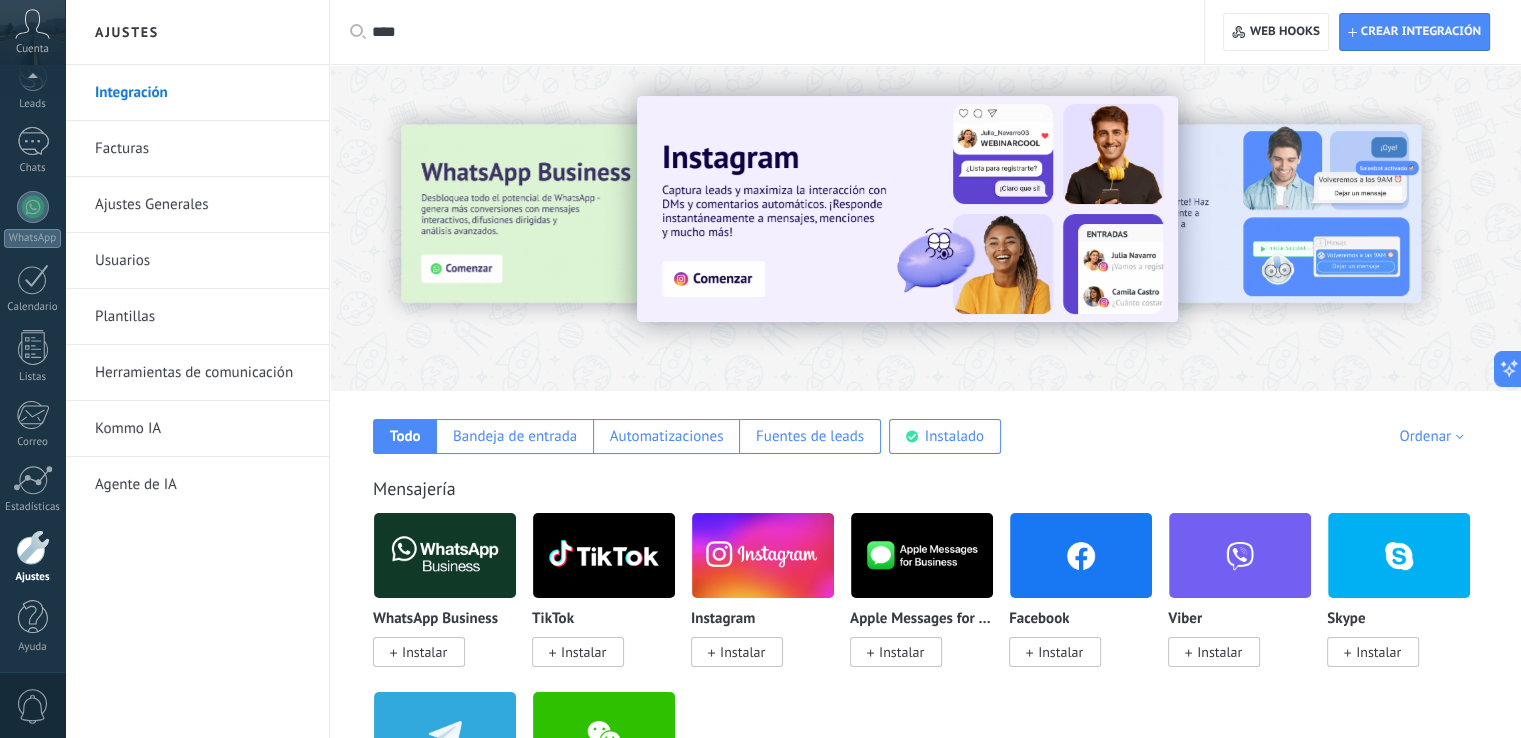 type on "****" 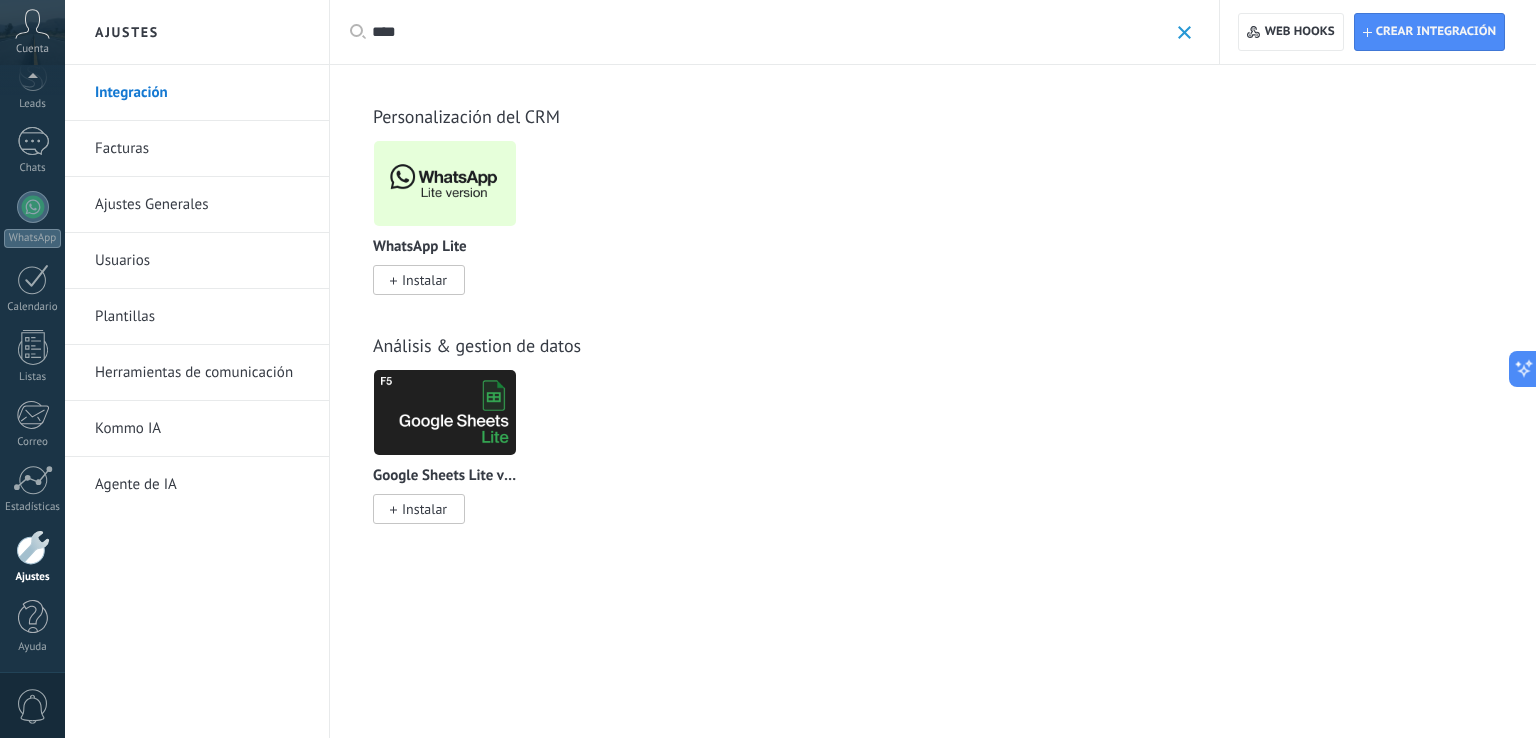 click at bounding box center (445, 183) 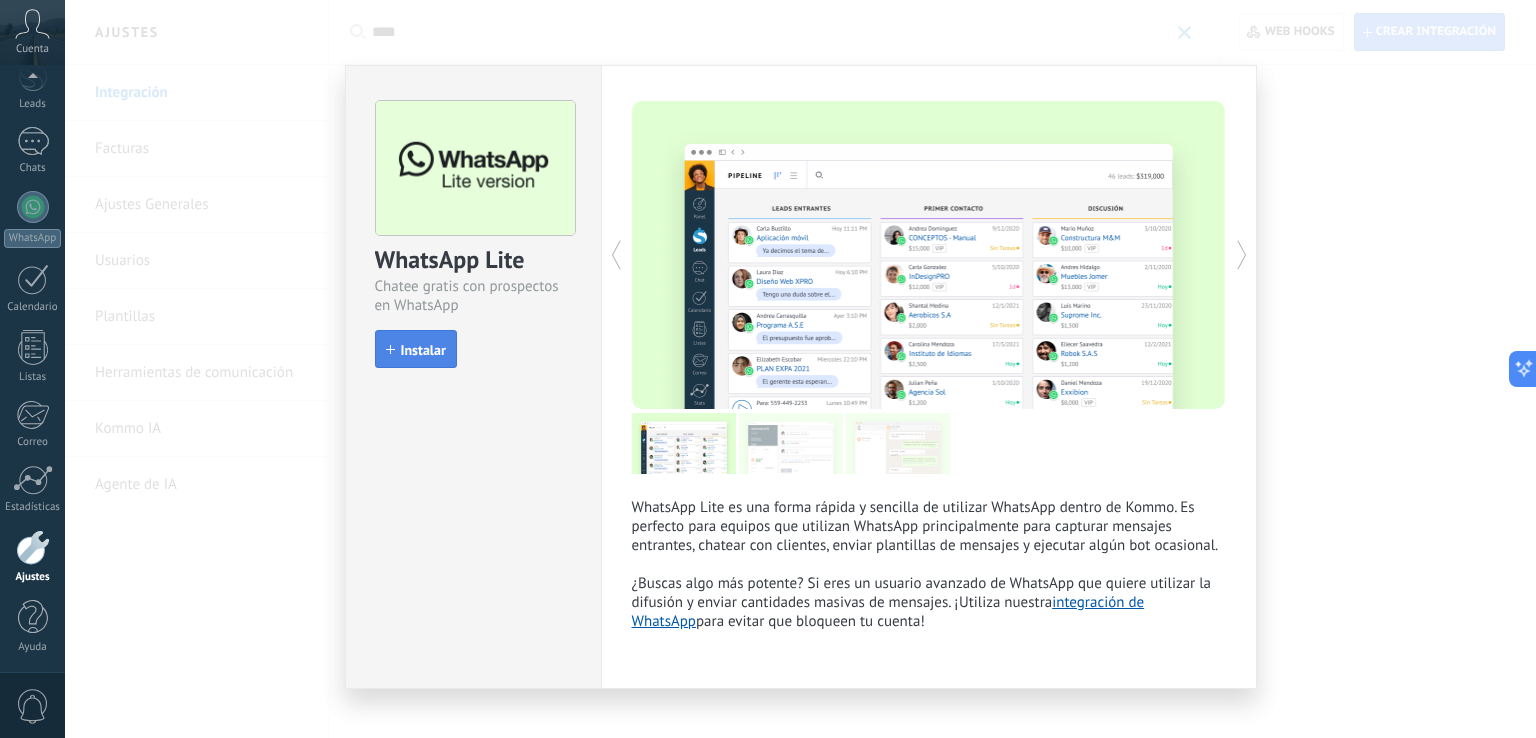 click on "Instalar" at bounding box center (416, 349) 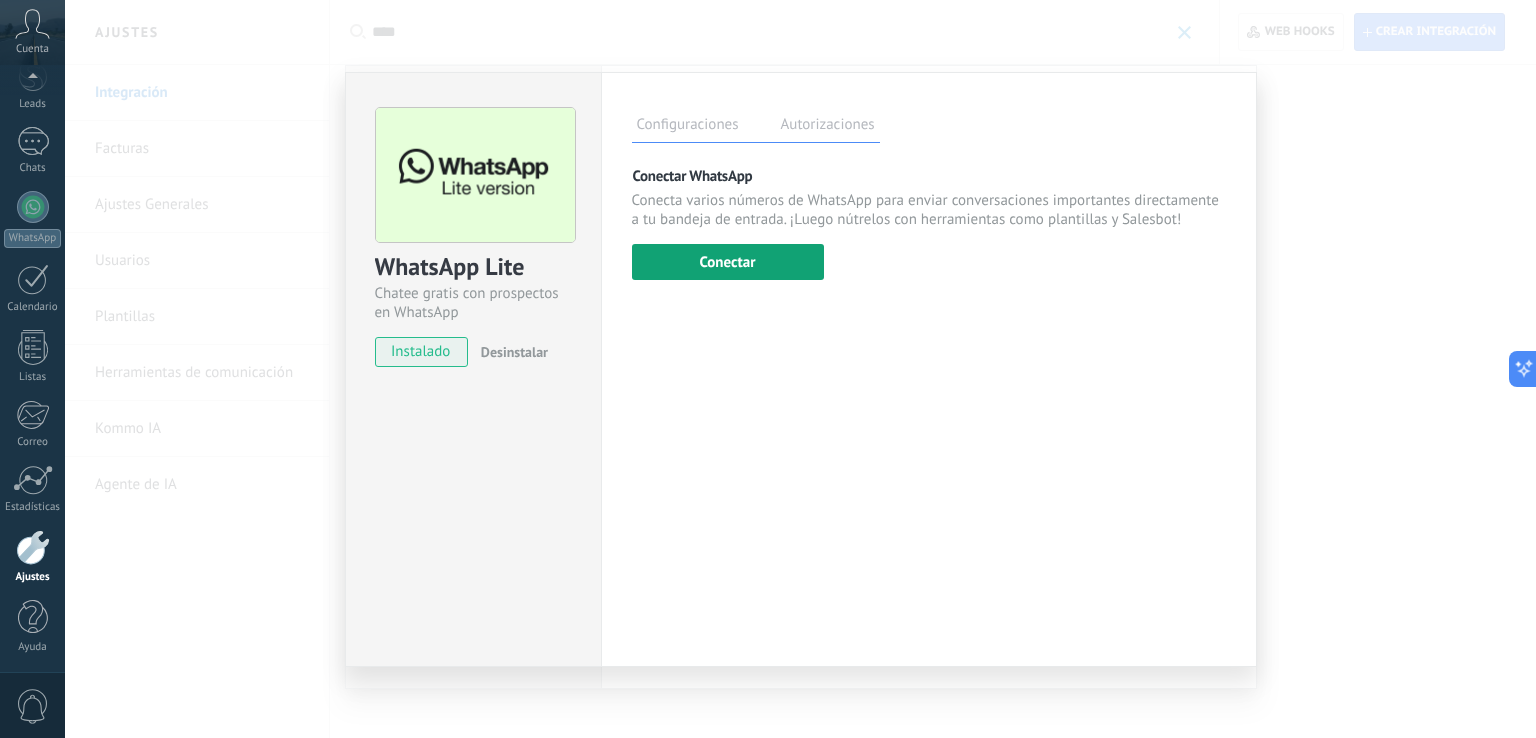 click on "Conectar" at bounding box center [728, 262] 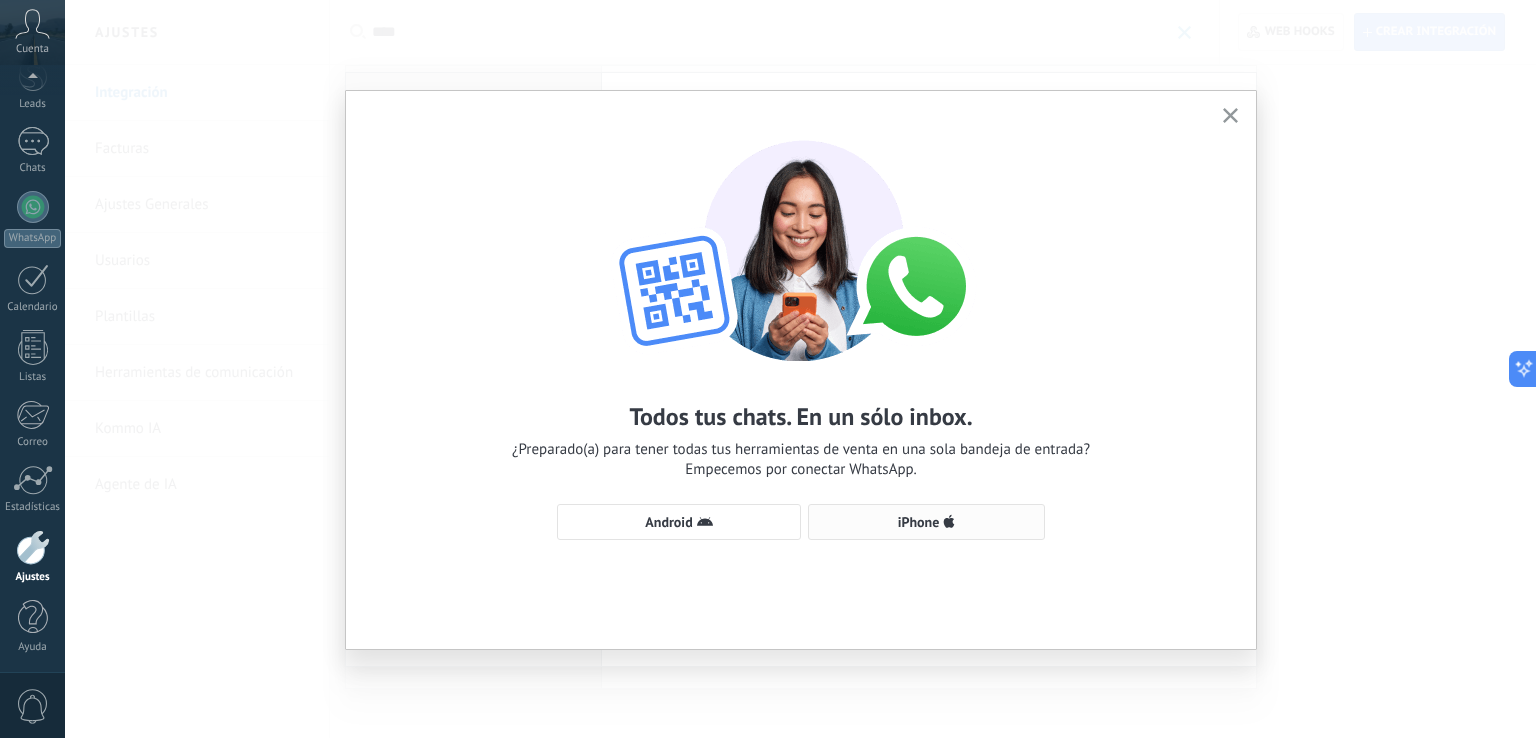 click on "iPhone" at bounding box center (919, 522) 